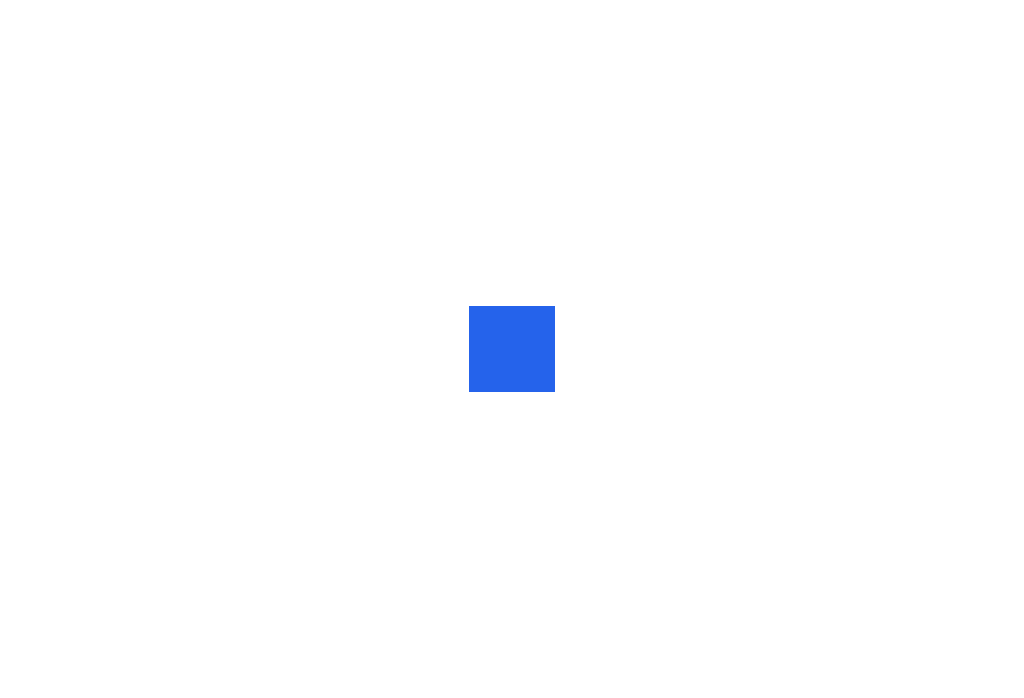 scroll, scrollTop: 0, scrollLeft: 0, axis: both 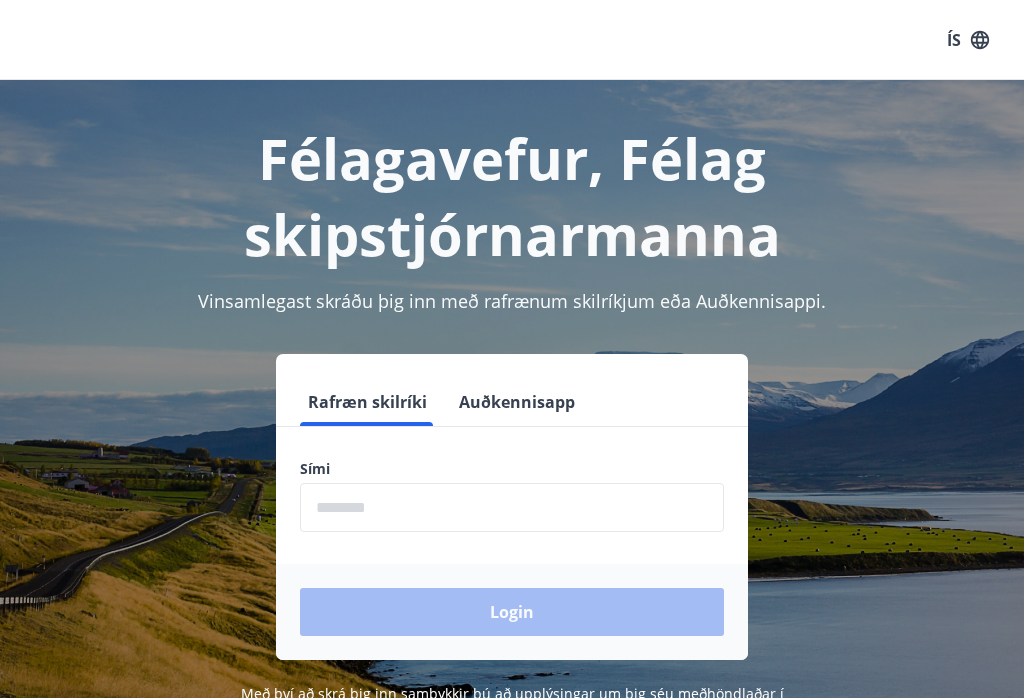 click at bounding box center [512, 507] 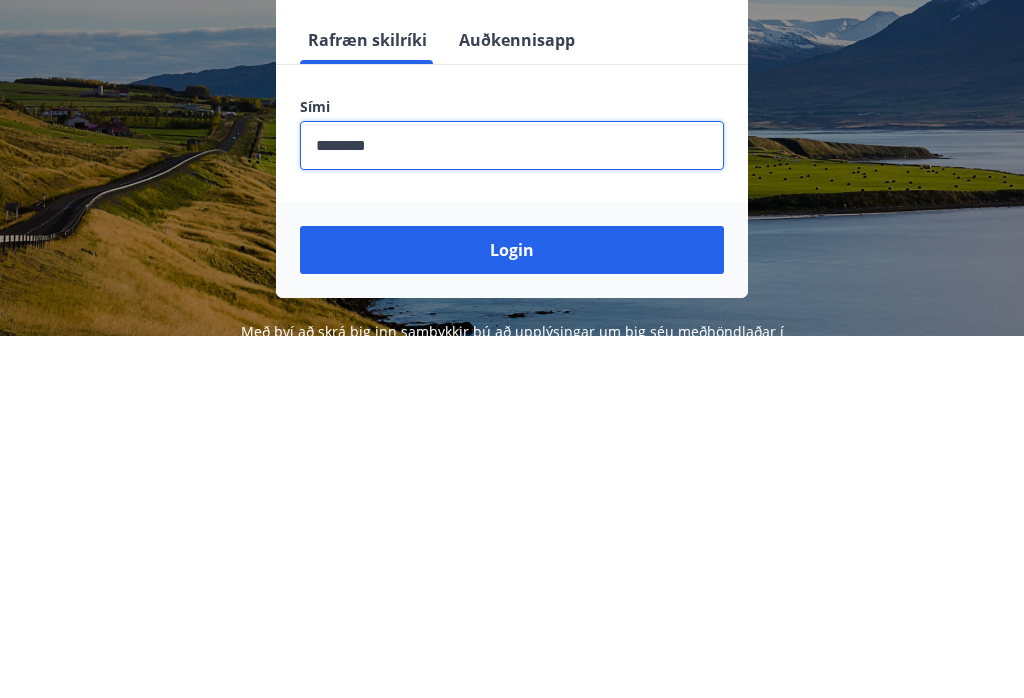 type on "********" 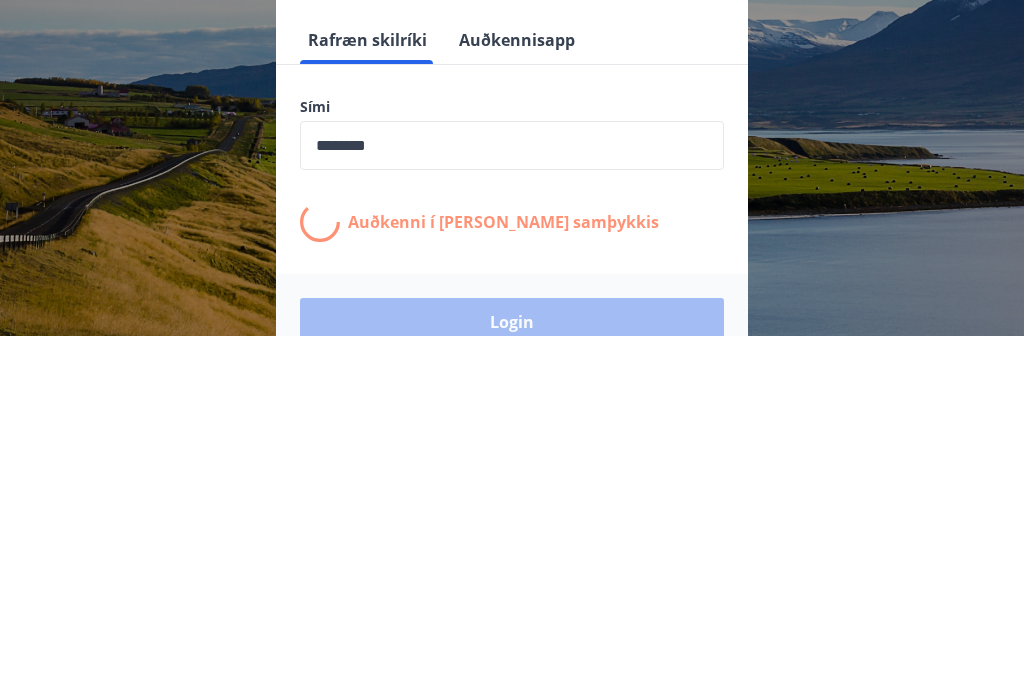 scroll, scrollTop: 282, scrollLeft: 0, axis: vertical 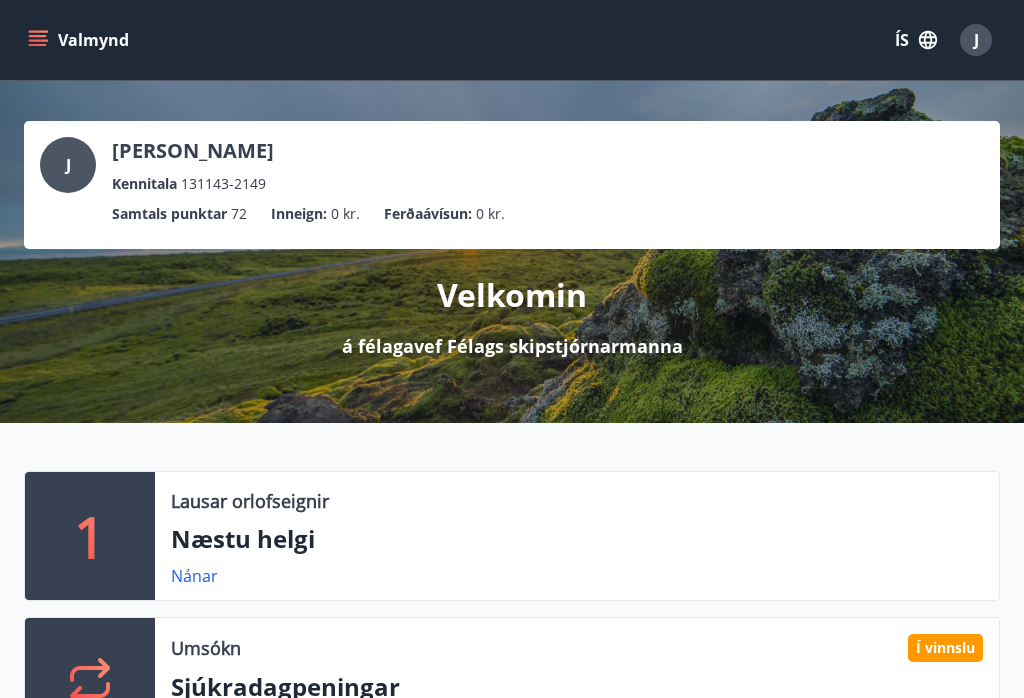 click 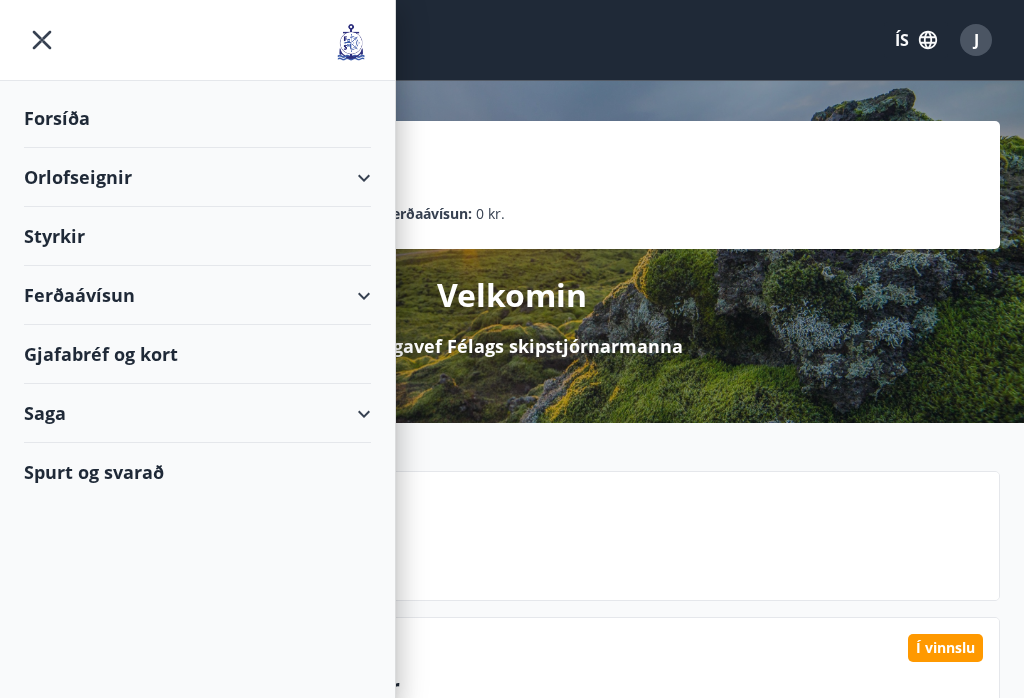click on "Orlofseignir" at bounding box center [197, 177] 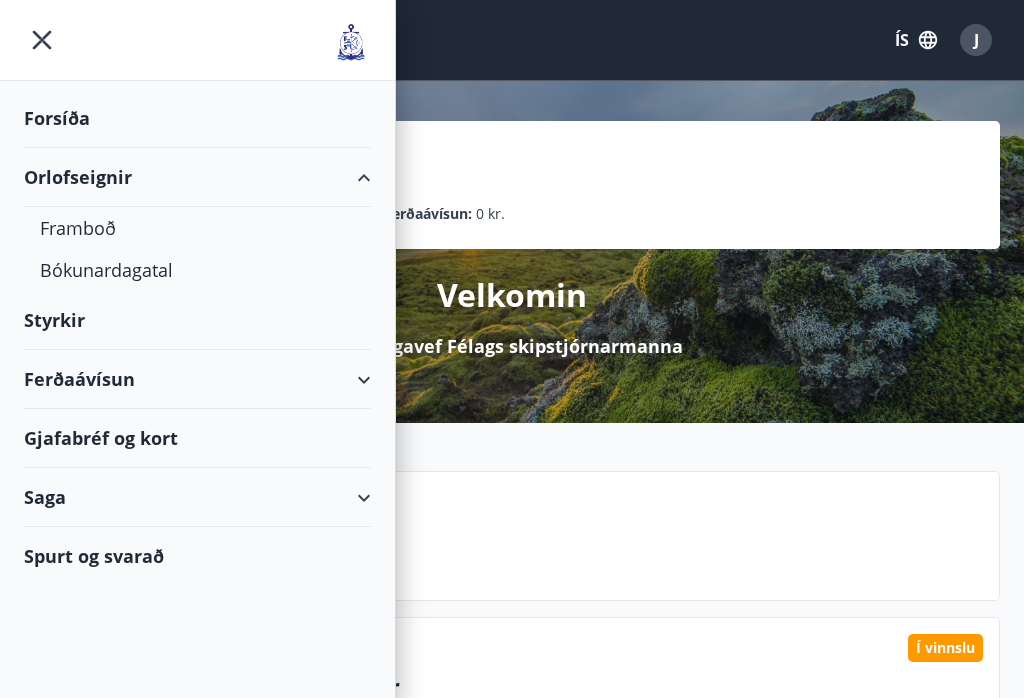 click on "Bókunardagatal" at bounding box center (197, 270) 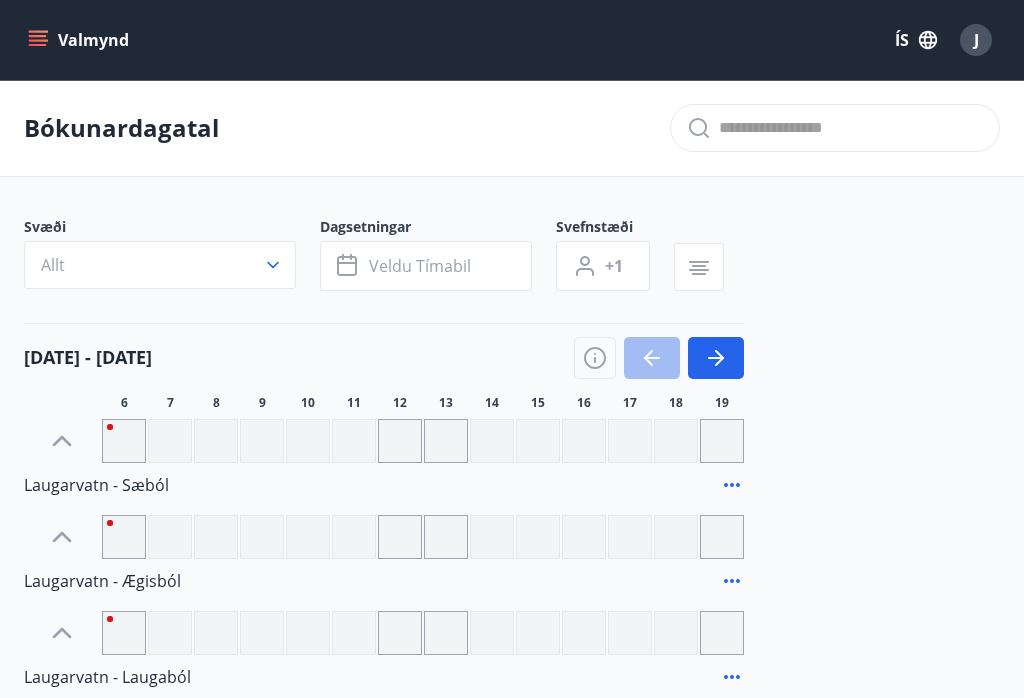 click 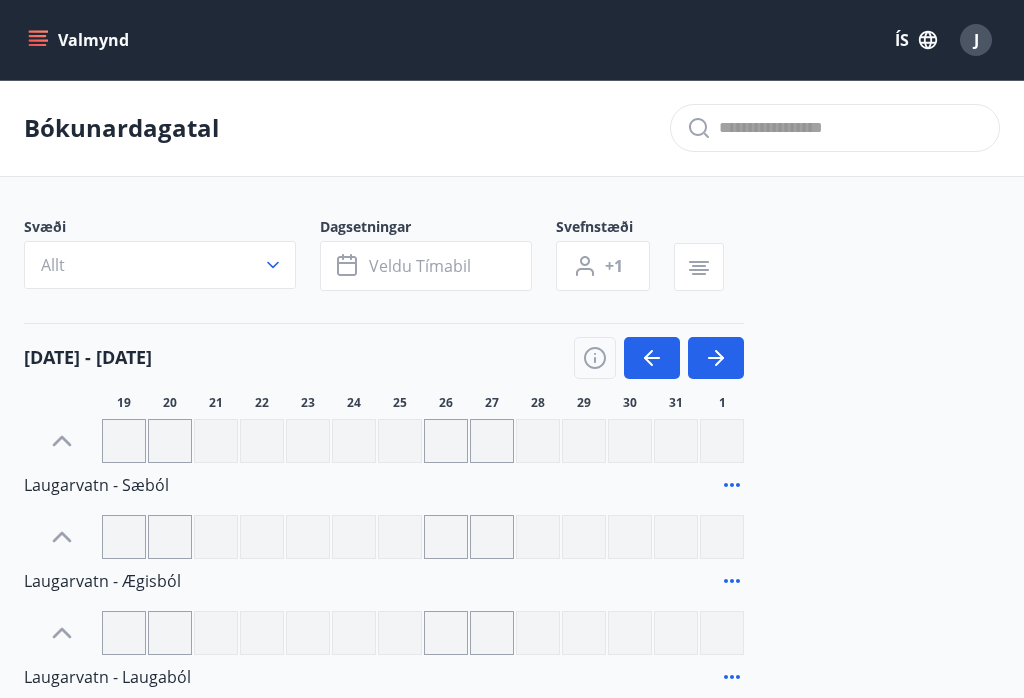 click 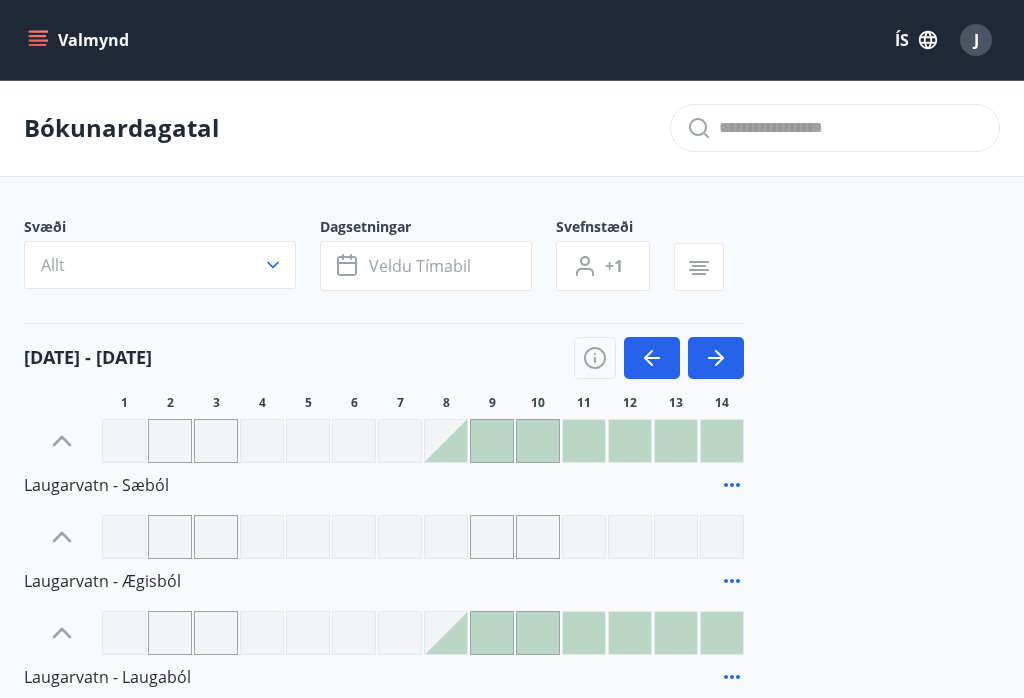 click 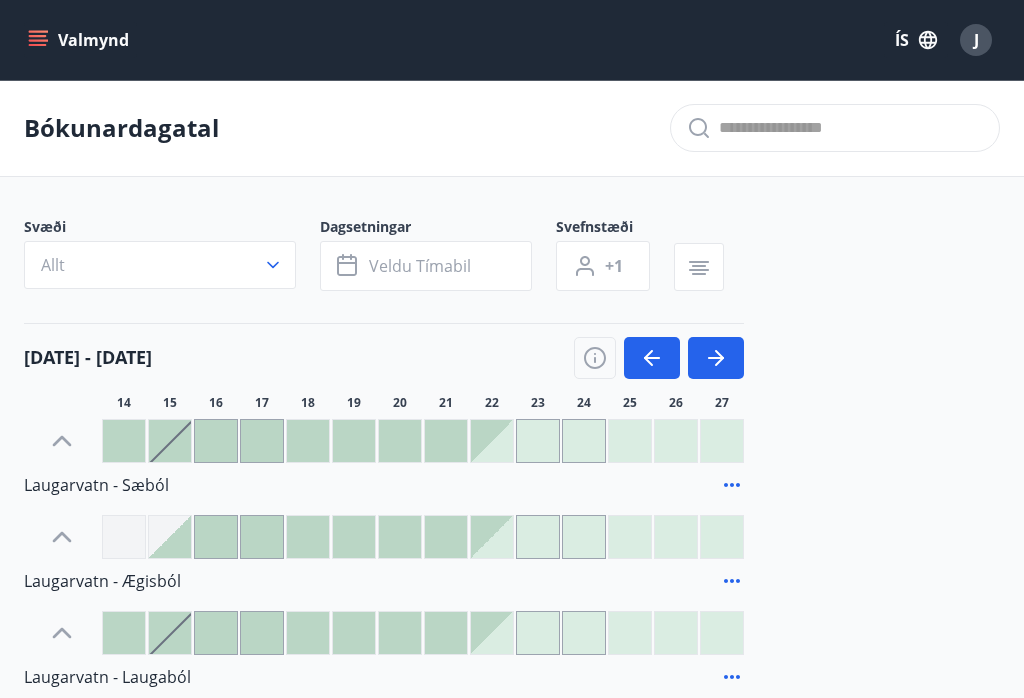 click at bounding box center (716, 358) 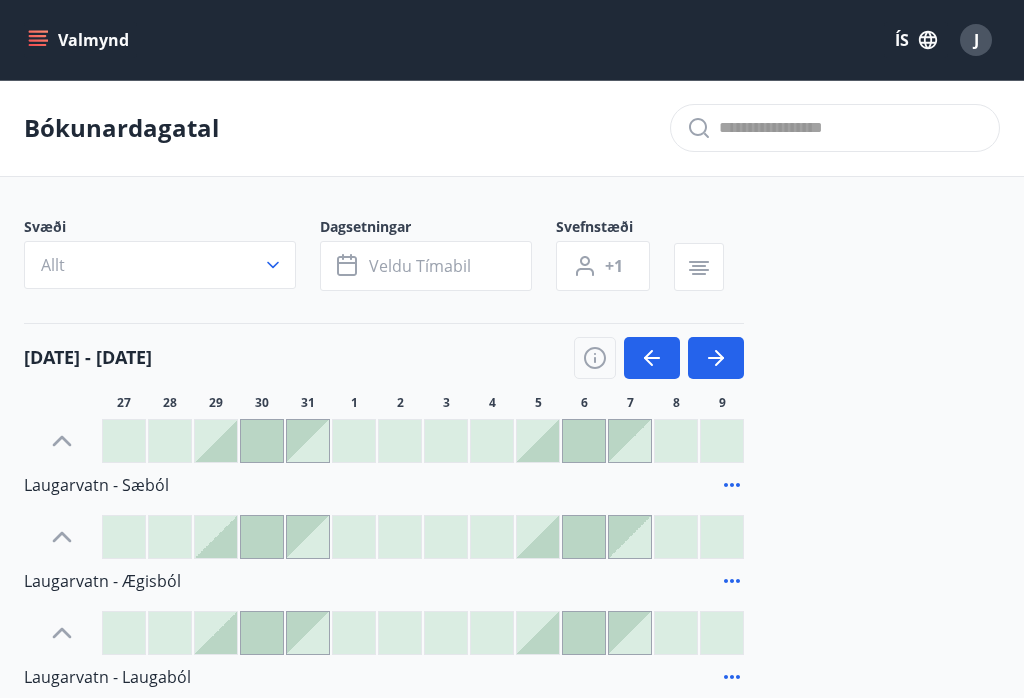 click at bounding box center (716, 358) 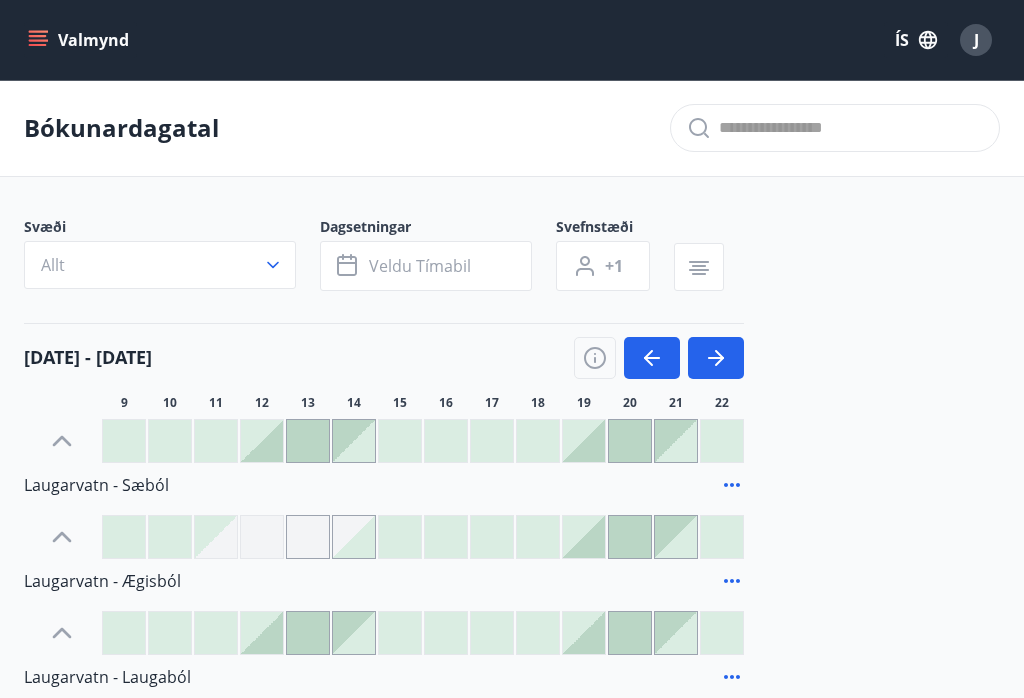 click at bounding box center [716, 358] 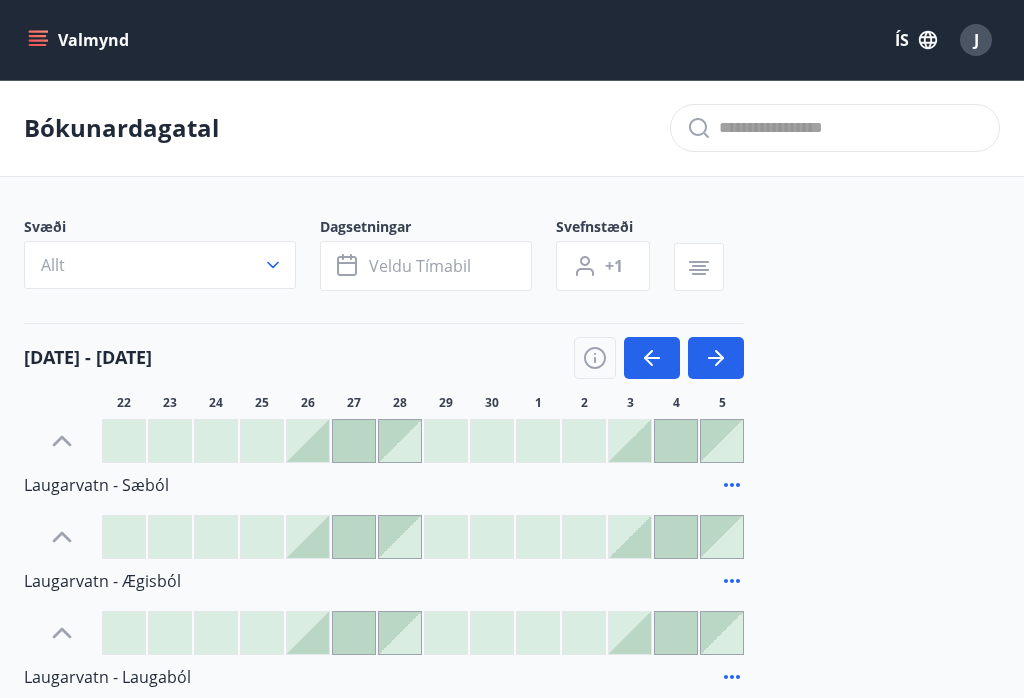 click 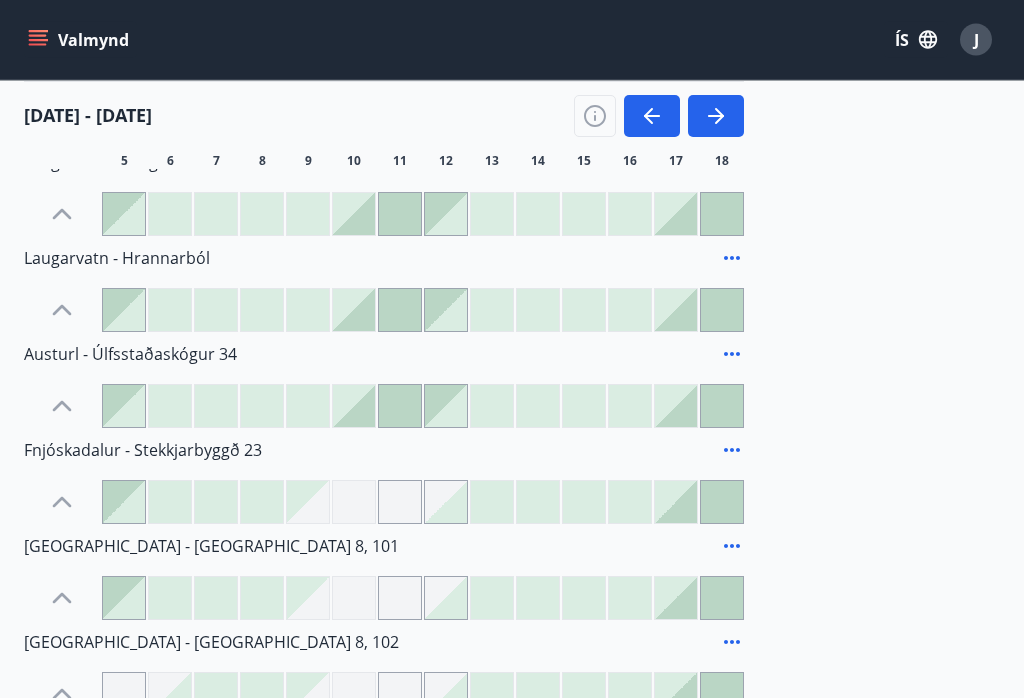 scroll, scrollTop: 518, scrollLeft: 0, axis: vertical 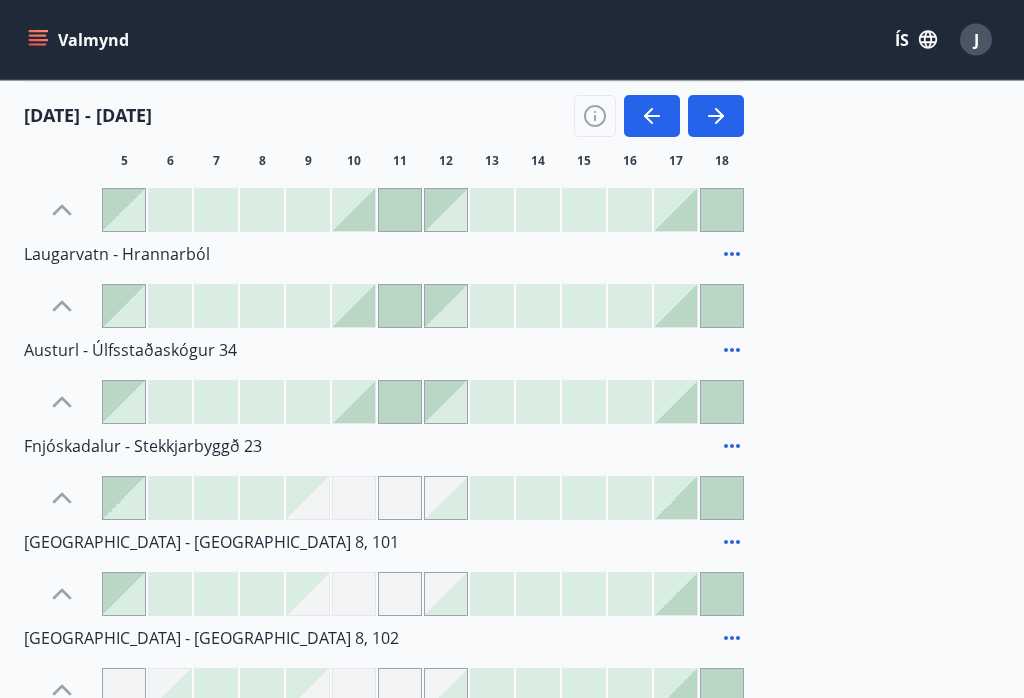 click at bounding box center [354, 499] 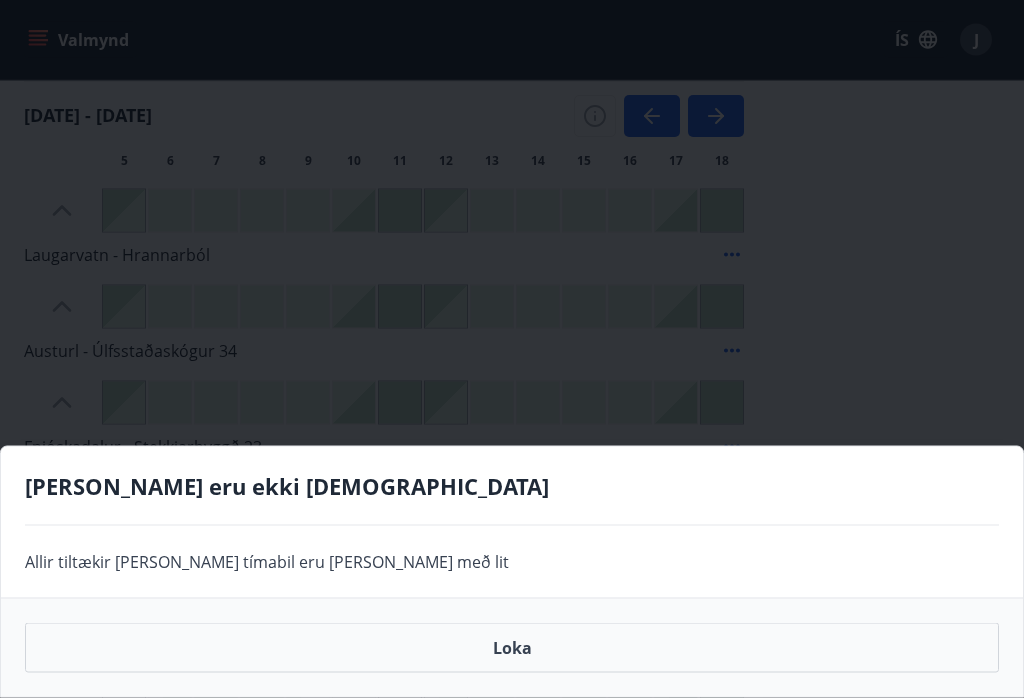 scroll, scrollTop: 519, scrollLeft: 0, axis: vertical 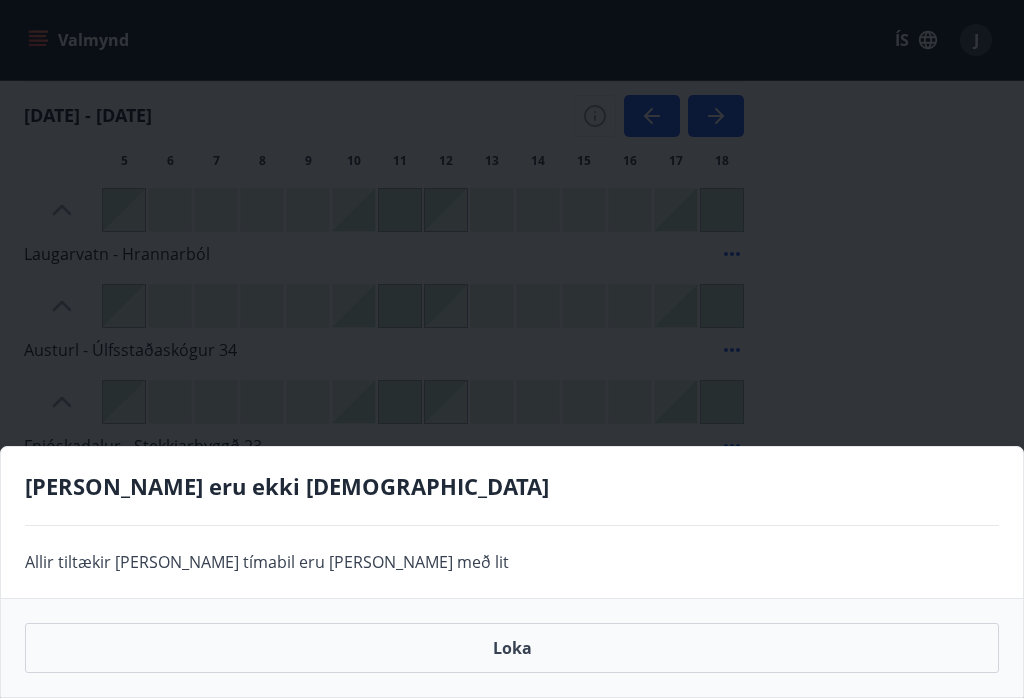 click on "Loka" at bounding box center [512, 648] 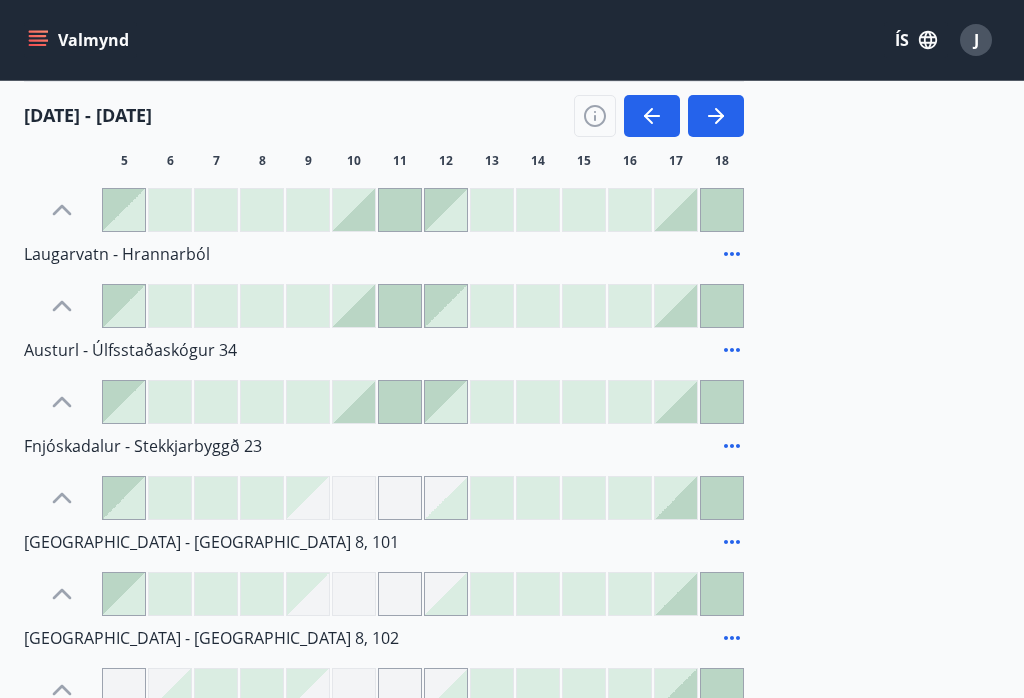 click at bounding box center (308, 594) 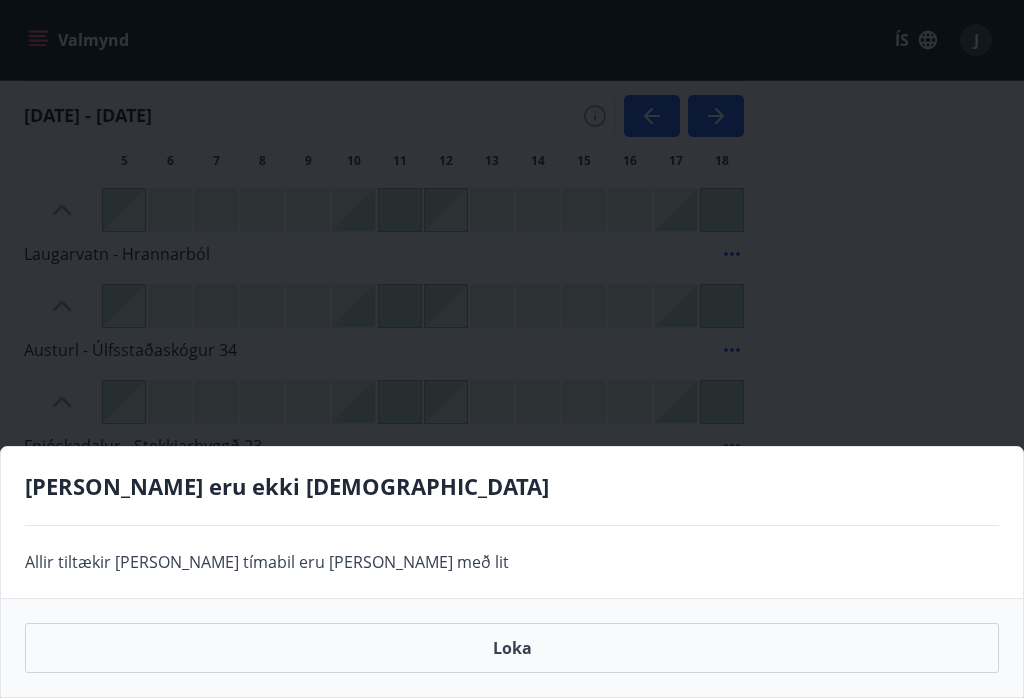 click on "Loka" at bounding box center (512, 648) 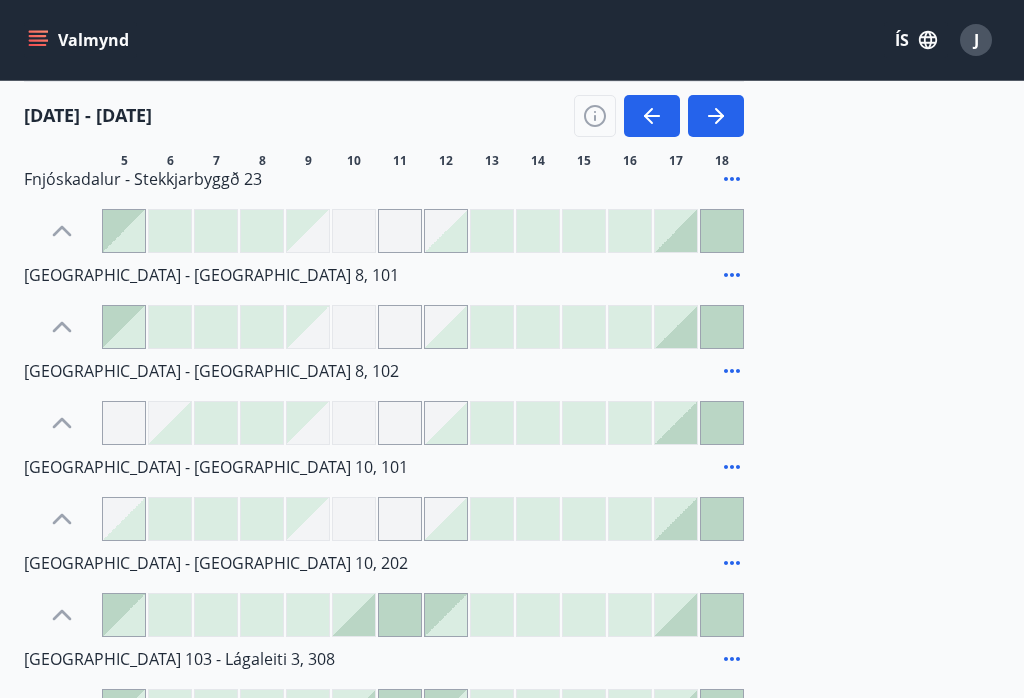 scroll, scrollTop: 795, scrollLeft: 0, axis: vertical 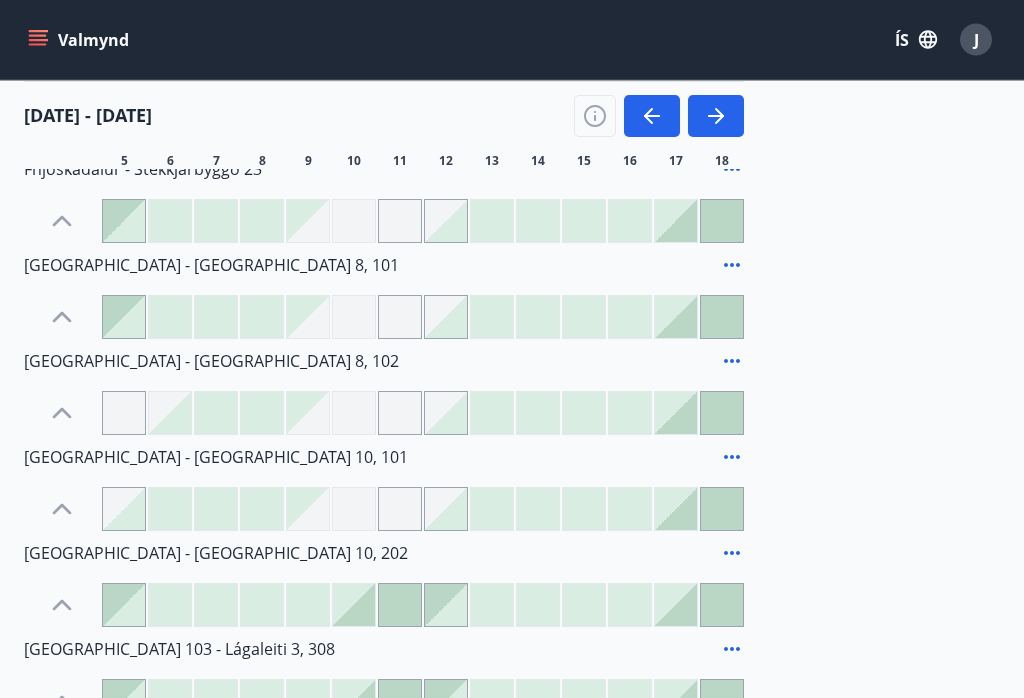 click on "Akureyri - Austurbrú 10, 202" at bounding box center [216, 554] 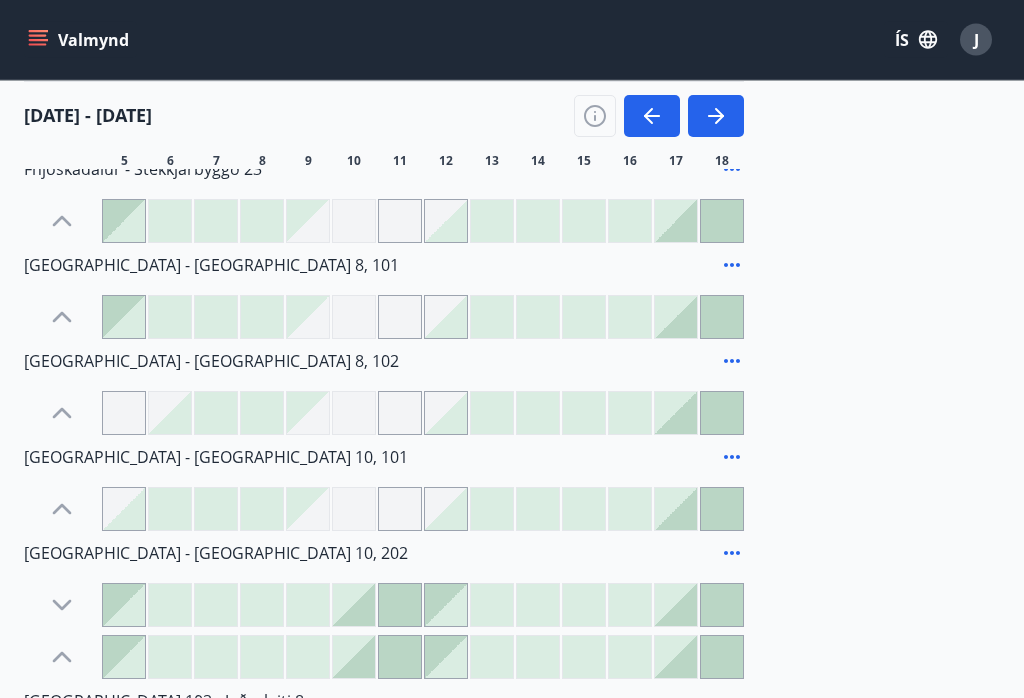scroll, scrollTop: 796, scrollLeft: 0, axis: vertical 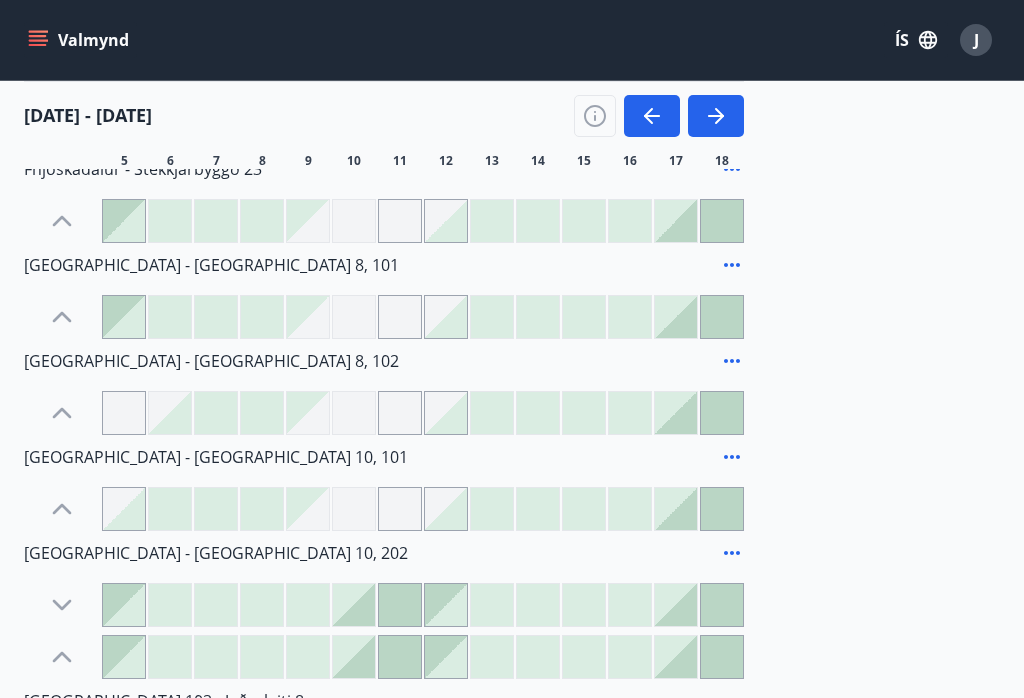 click 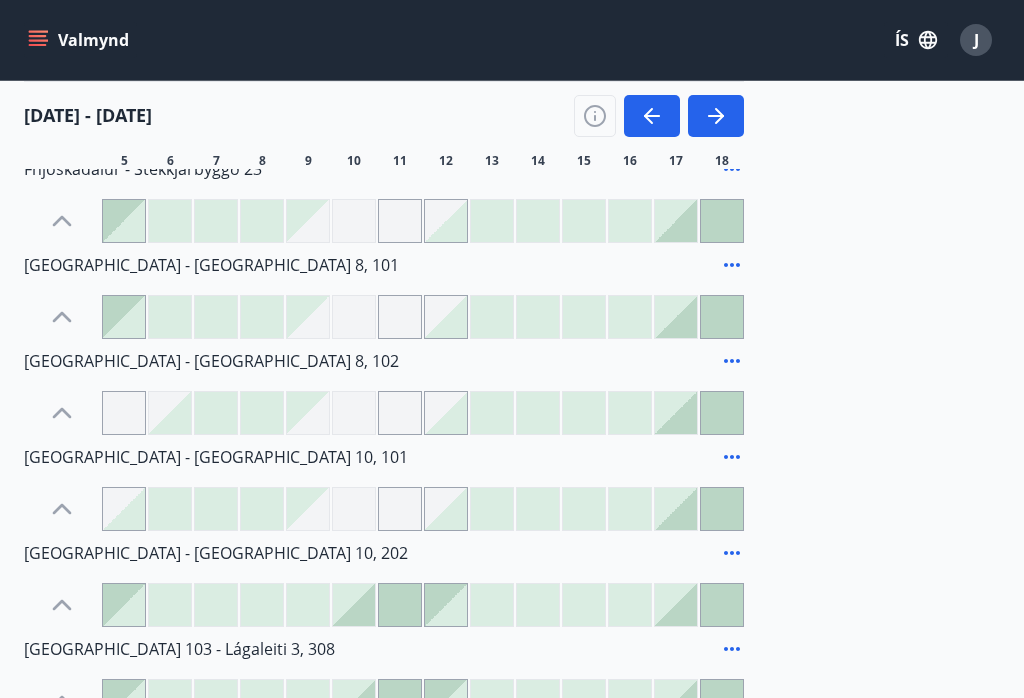click at bounding box center [354, 605] 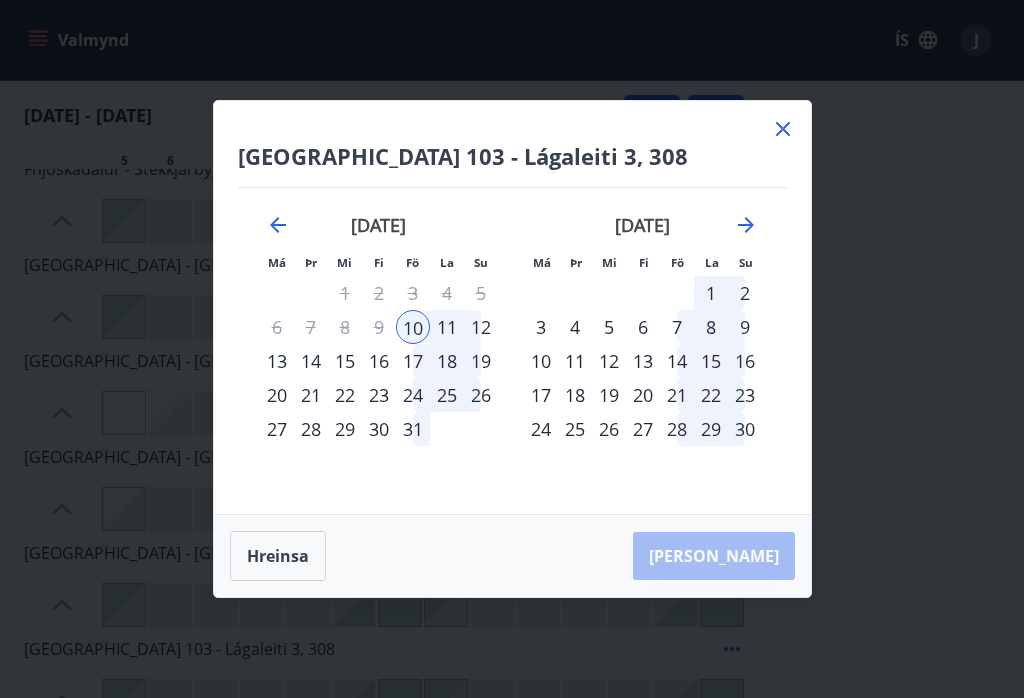 click 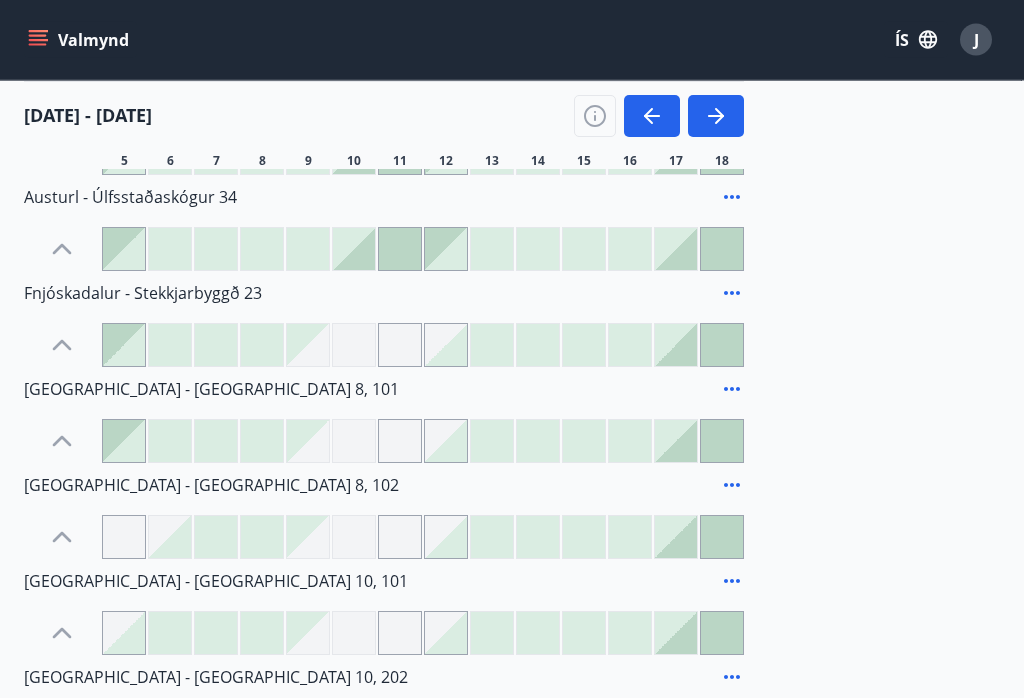 scroll, scrollTop: 672, scrollLeft: 0, axis: vertical 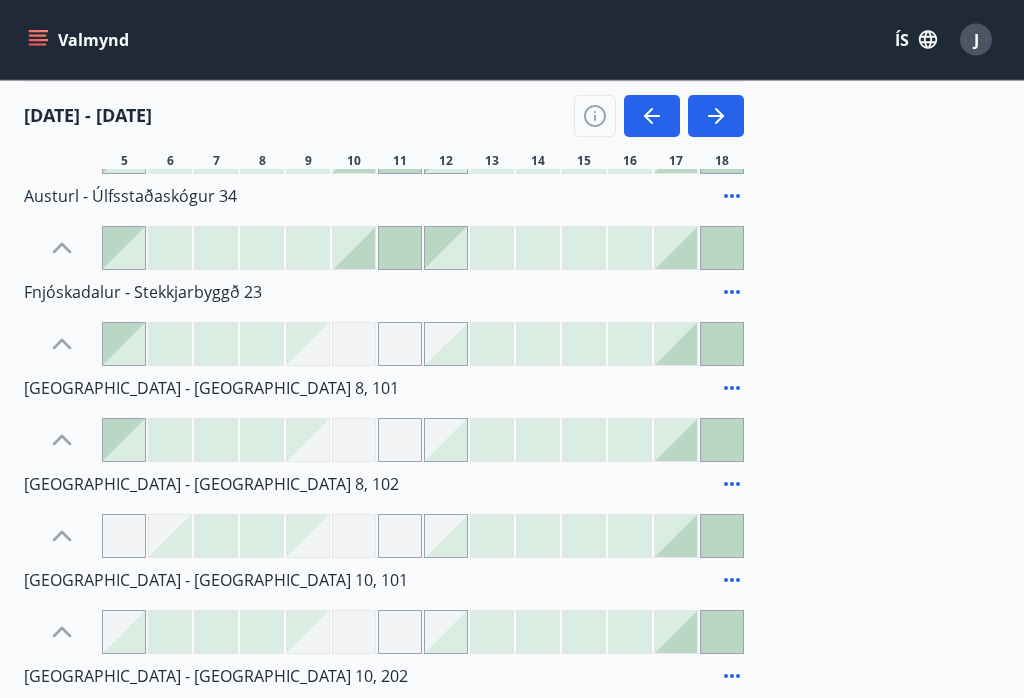 click 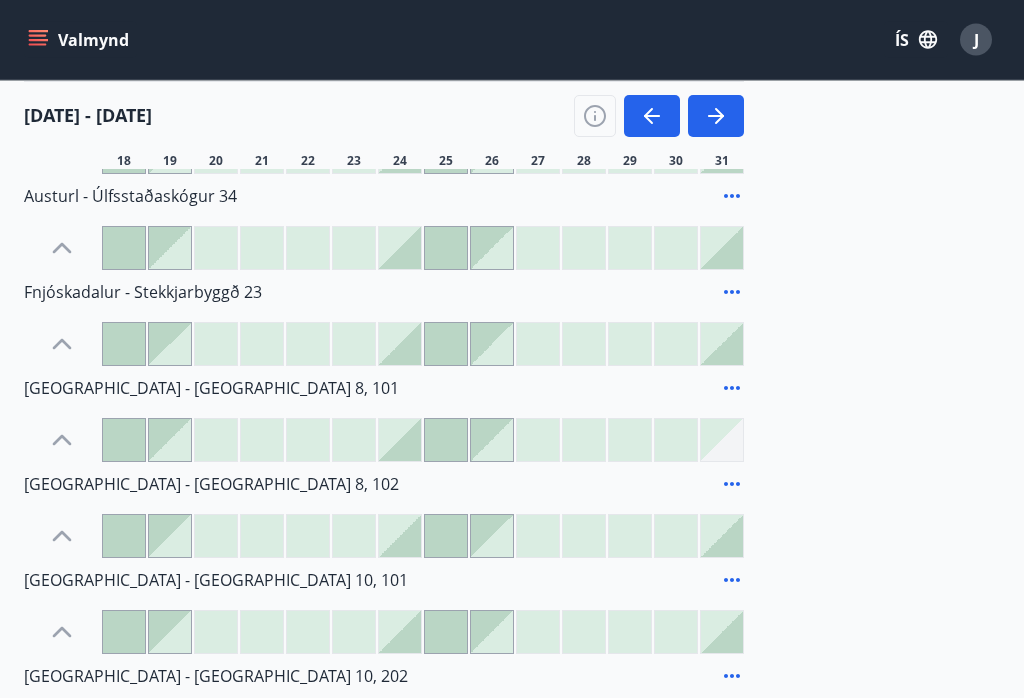 scroll, scrollTop: 673, scrollLeft: 0, axis: vertical 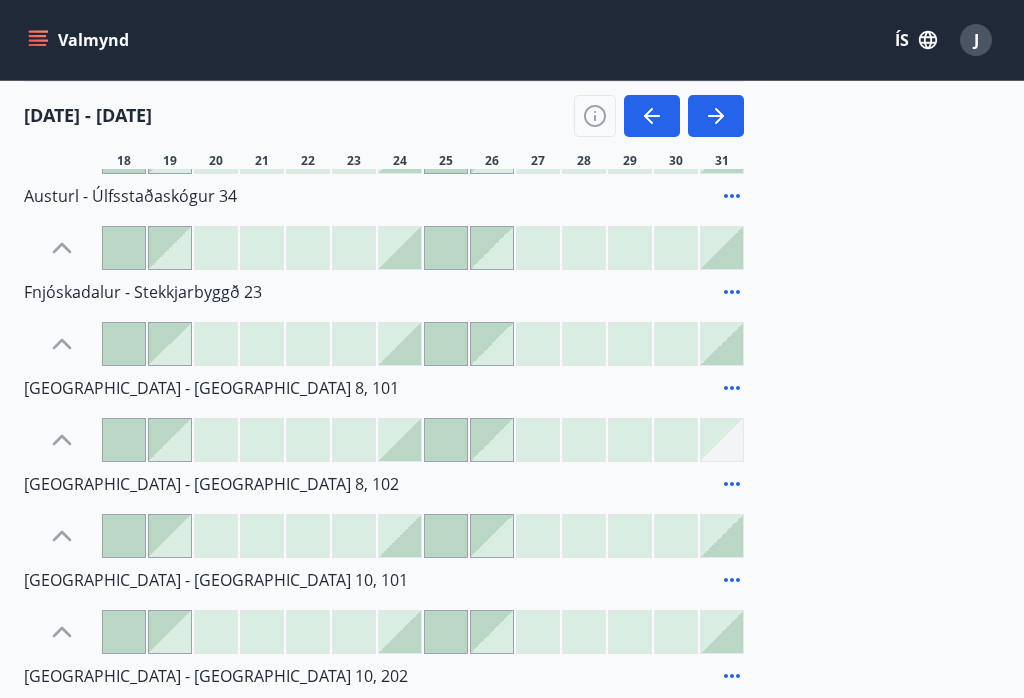 click 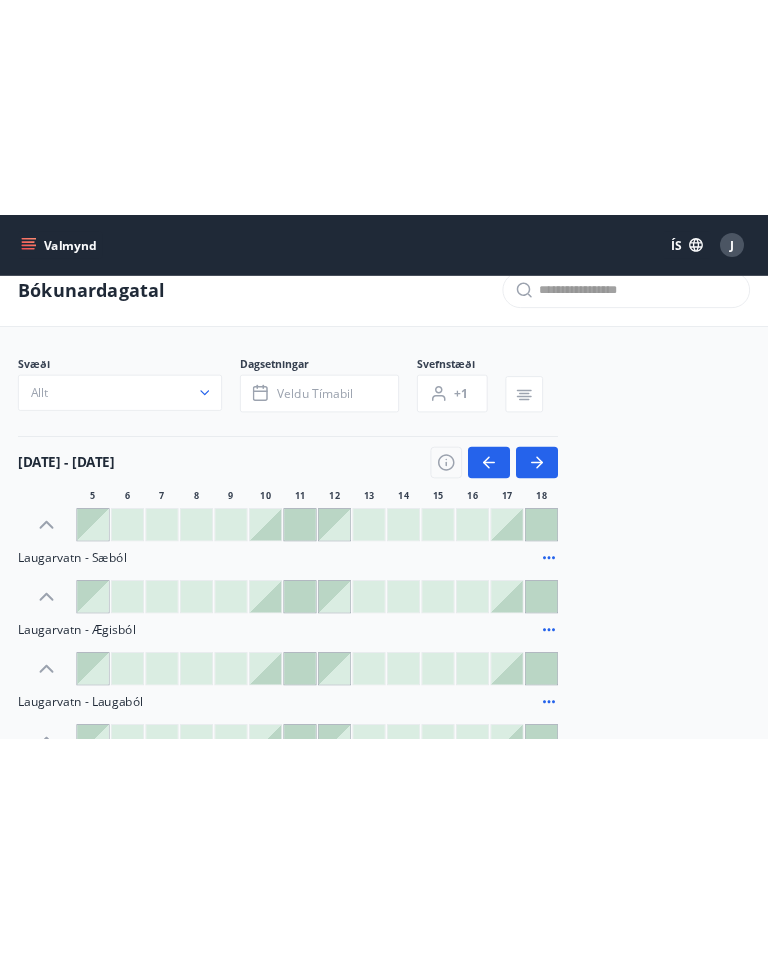 scroll, scrollTop: 0, scrollLeft: 0, axis: both 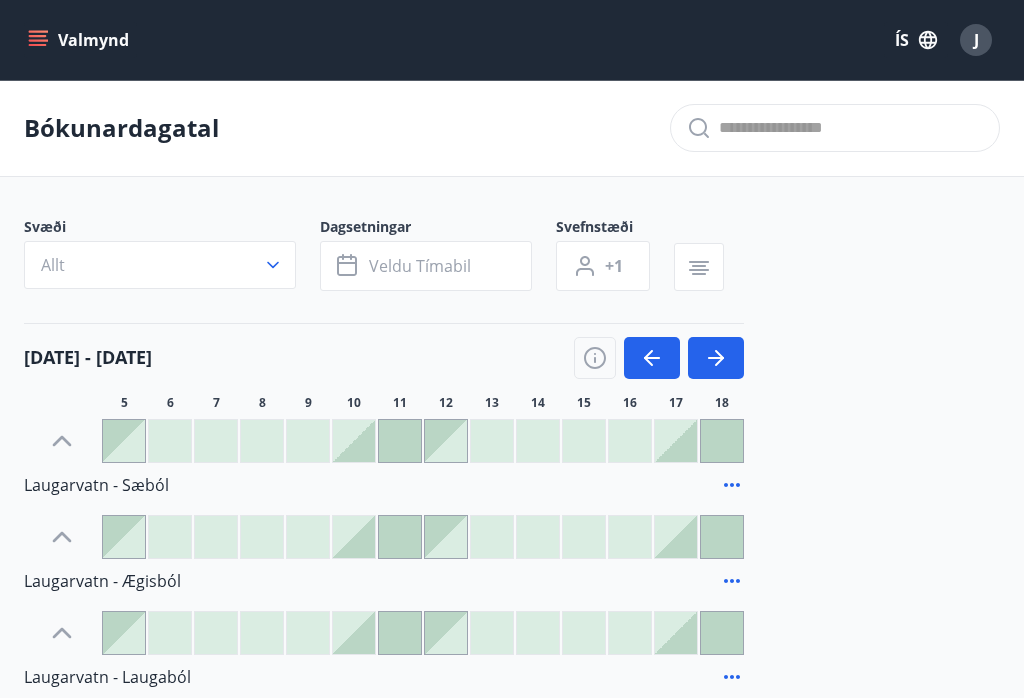 click on "Svæði Allt Dagsetningar Veldu tímabil Svefnstæði +1 05 okt - 18 okt 5 6 7 8 9 10 11 12 13 14 15 16 17 18 Laugarvatn - Sæból Laugarvatn - Ægisból Laugarvatn - Laugaból Laugarvatn - Hrannarból Austurl - Úlfsstaðaskógur 34 Fnjóskadalur - Stekkjarbyggð 23 Akureyri - Austurbrú 8, 101 Akureyri - Austurbrú 8, 102 Akureyri - Austurbrú 10, 101 Akureyri - Austurbrú 10, 202 Reykjavík 103 - Lágaleiti 3, 308 Reykjavík 103 - Jaðarleiti 8 Skorradalur - Vatnsendahlíð 175 Reykjavík 105 - Borgartún 24, 212 Reykjavík 105 - Borgartún 24, 313 Reykjavík 105 - Borgartún 24, 217 Reykjavík 105 - Borgartún 24, 413 Brekkuskógur" at bounding box center [512, 1178] 